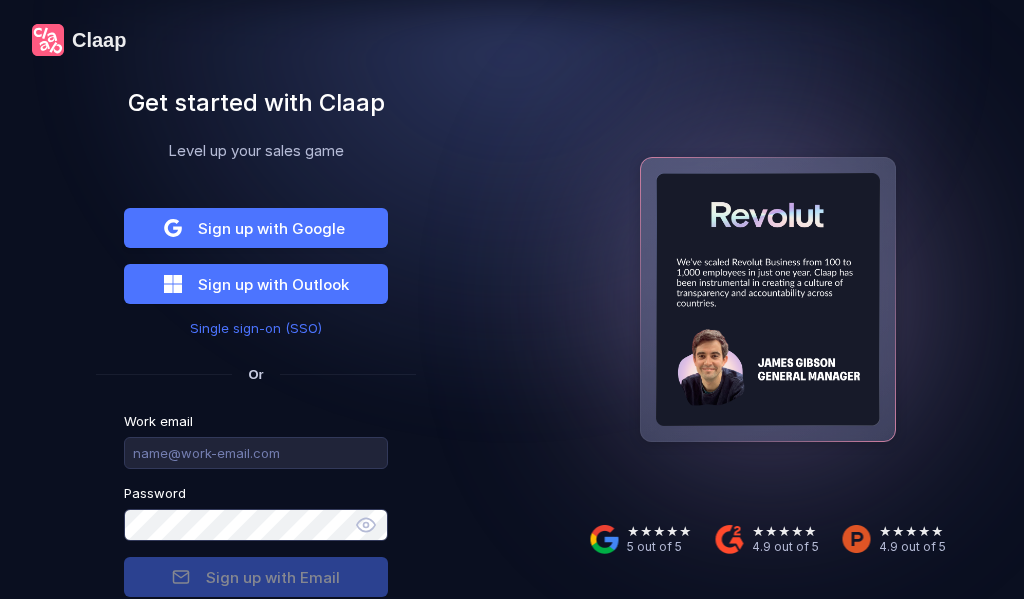 scroll, scrollTop: 0, scrollLeft: 0, axis: both 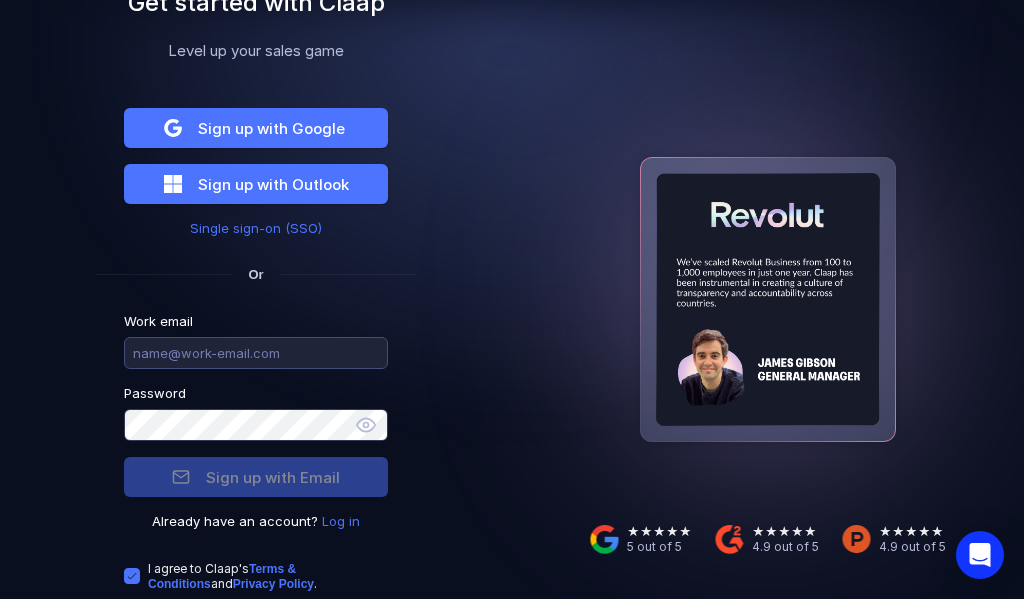 click at bounding box center [256, 353] 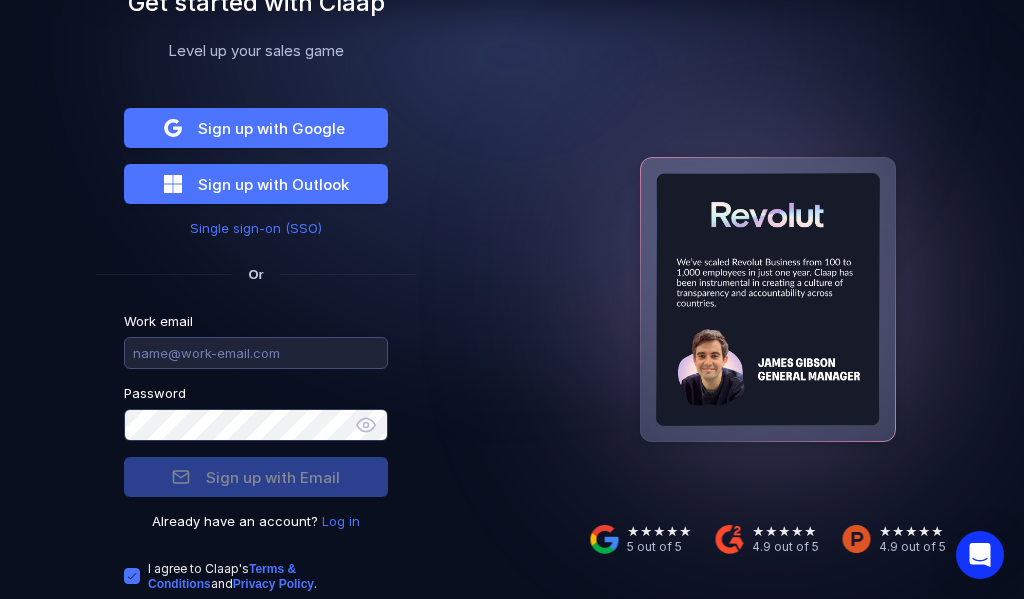 click at bounding box center (256, 353) 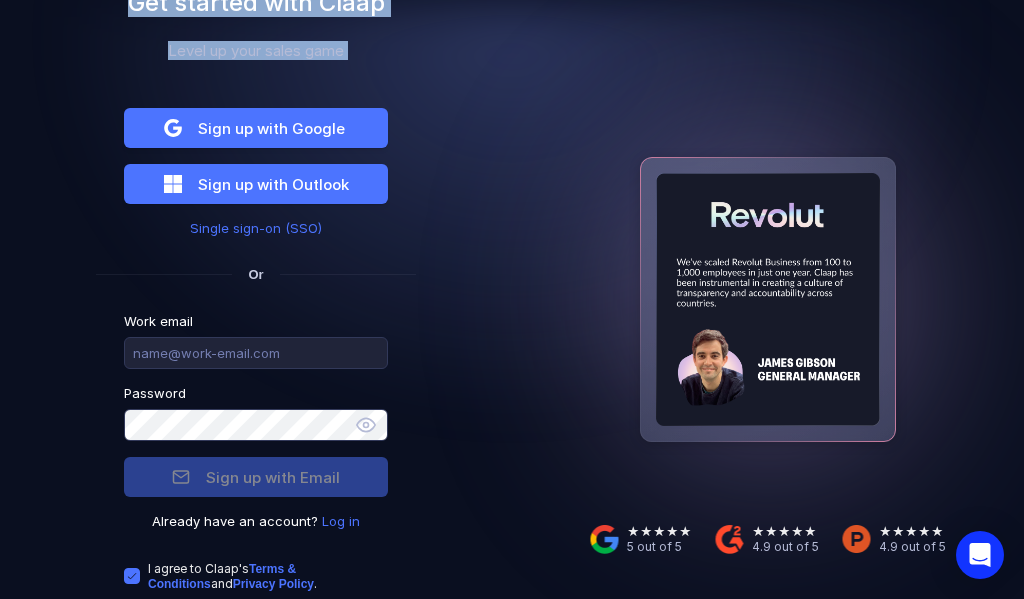 drag, startPoint x: 25, startPoint y: 41, endPoint x: 67, endPoint y: 89, distance: 63.780876 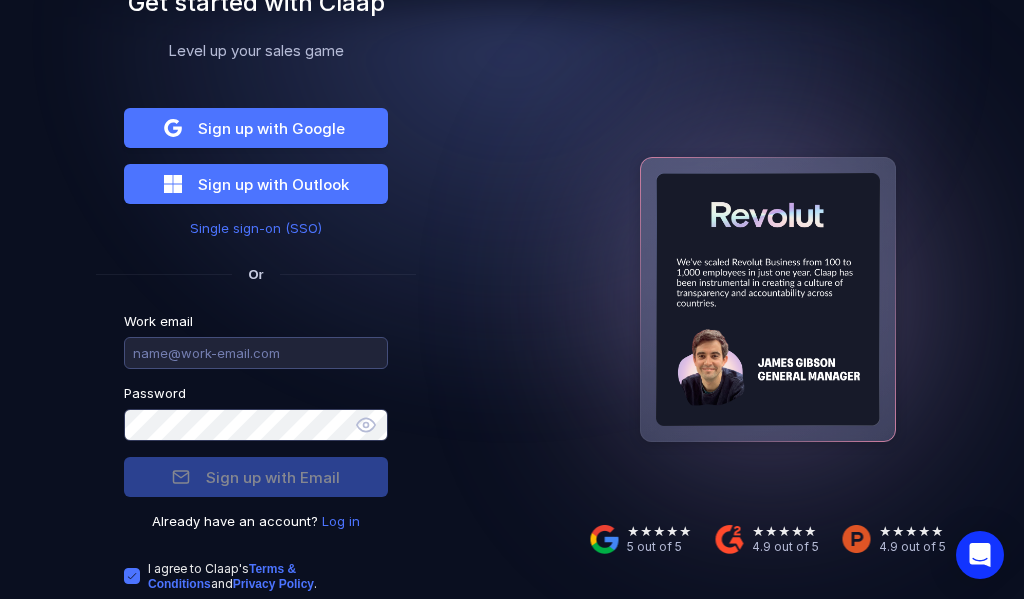 click at bounding box center [256, 353] 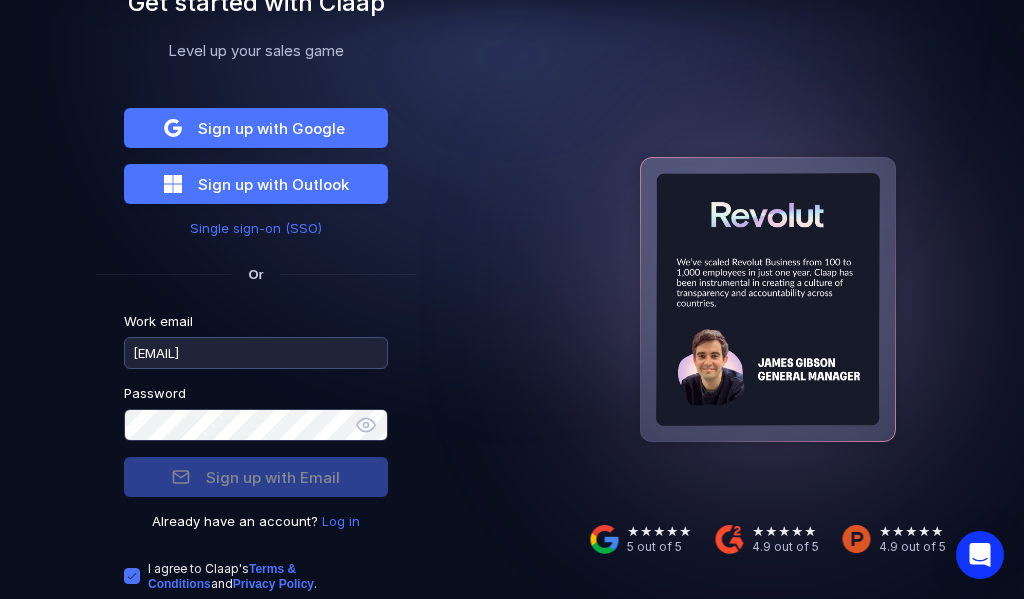 type on "[EMAIL]" 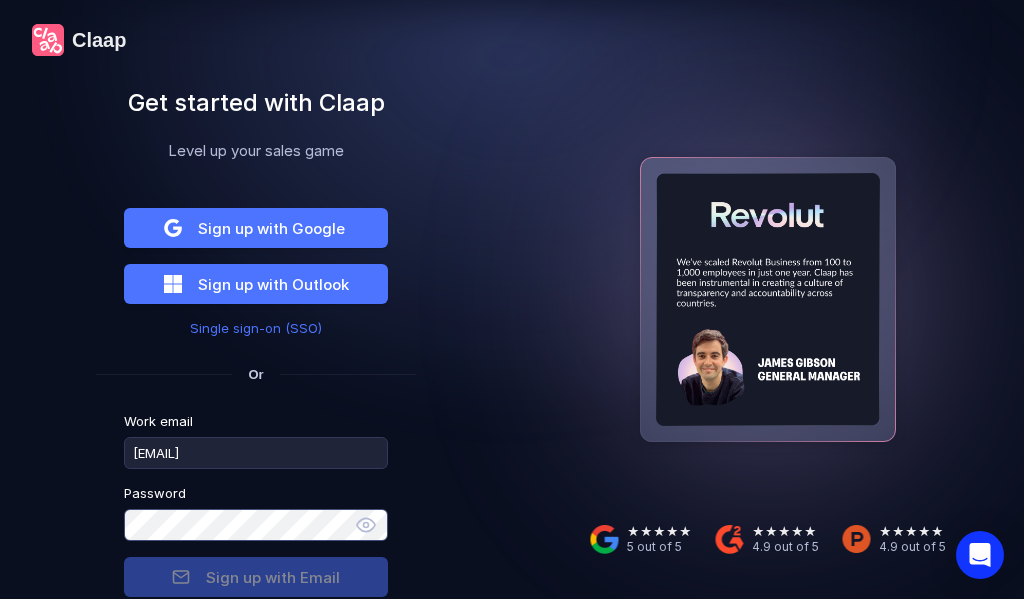 scroll, scrollTop: 116, scrollLeft: 0, axis: vertical 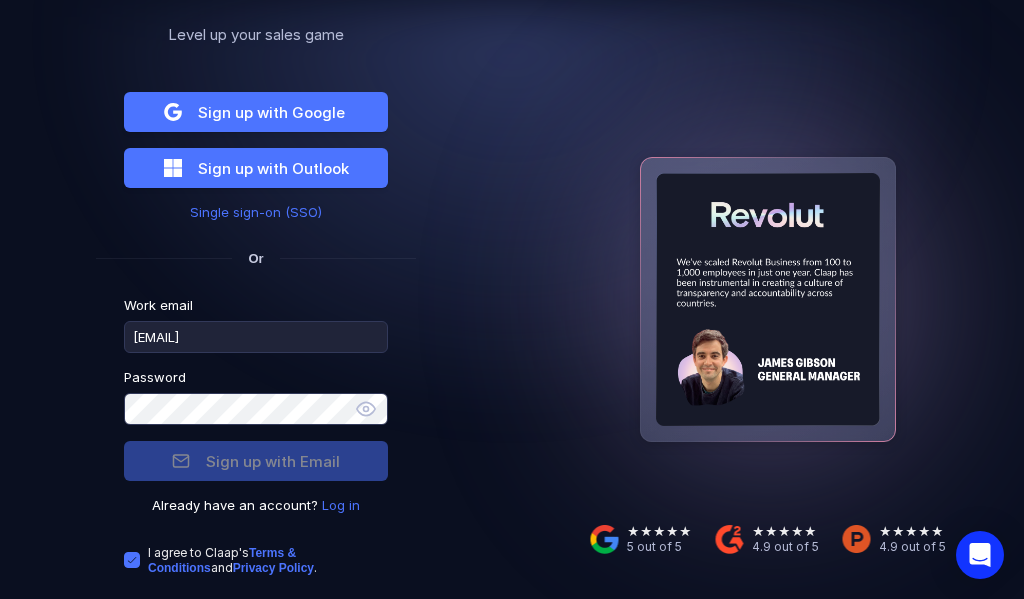 click on "Log in" at bounding box center (341, 505) 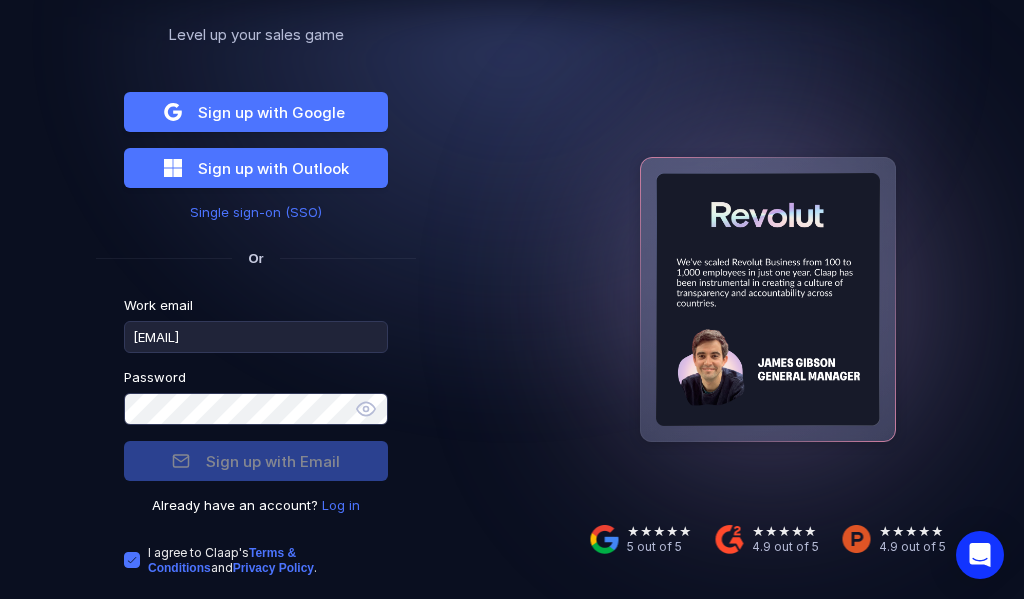 scroll, scrollTop: 33, scrollLeft: 0, axis: vertical 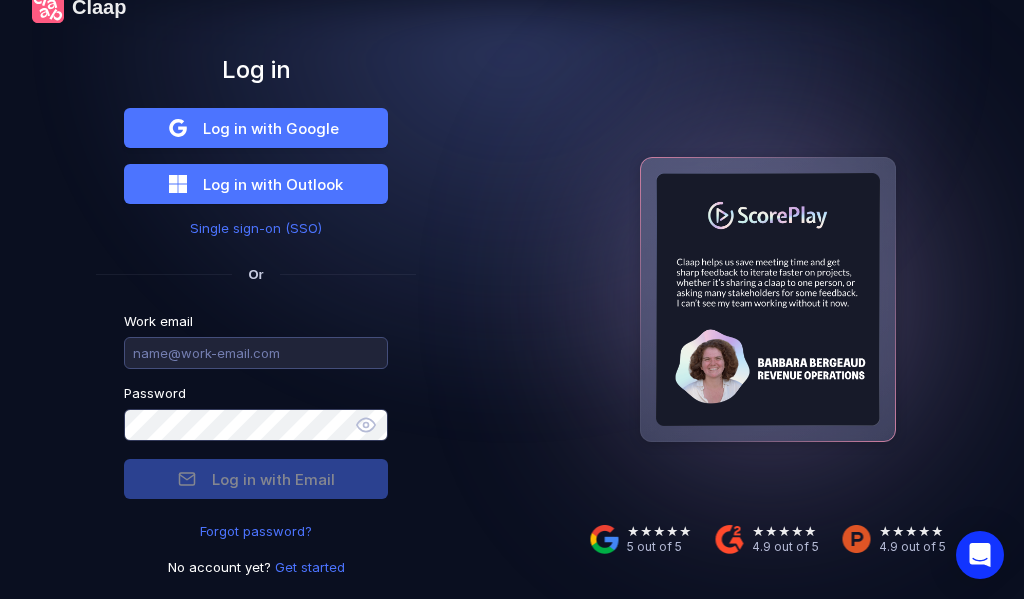 click at bounding box center (256, 353) 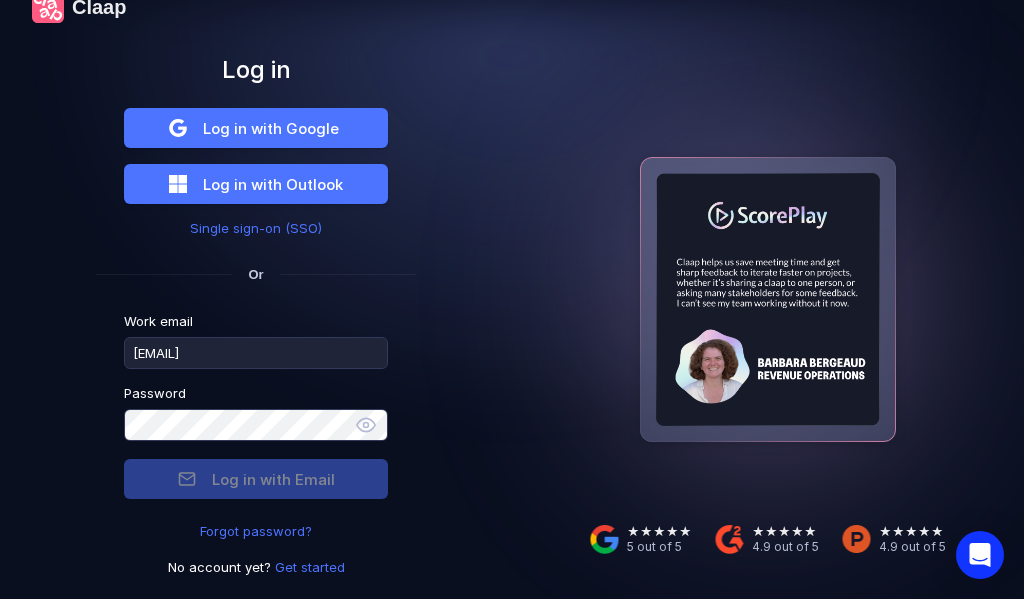 type on "[EMAIL]" 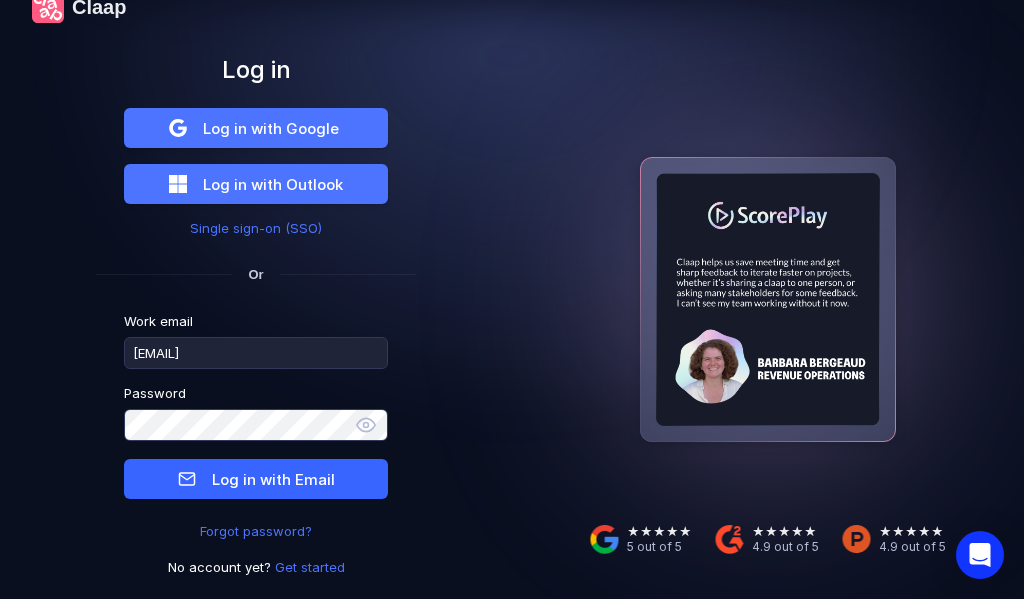 click on "Log in with Email" at bounding box center [273, 479] 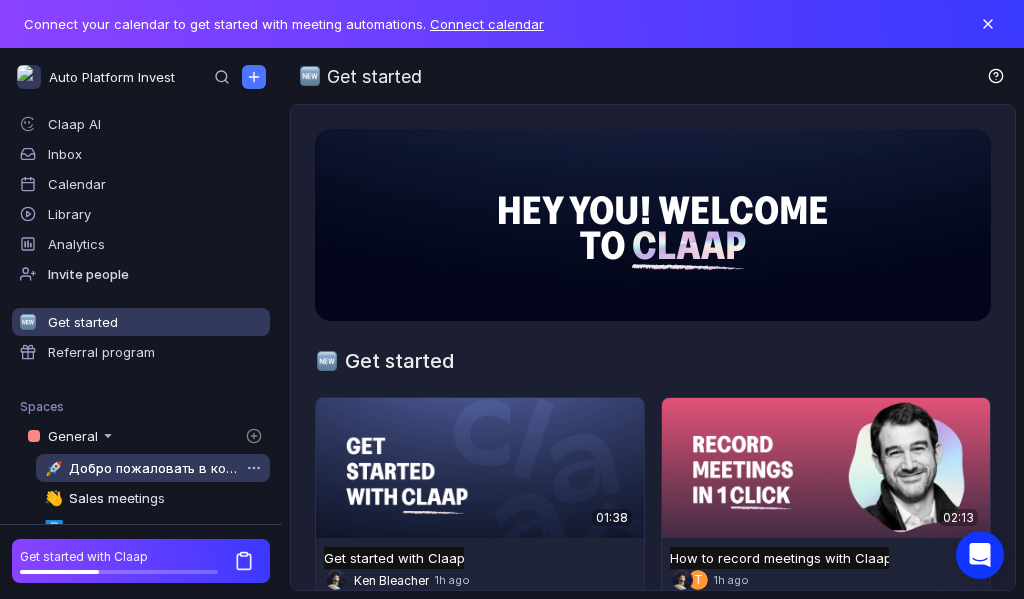 click on "Добро пожаловать в команду" at bounding box center (154, 468) 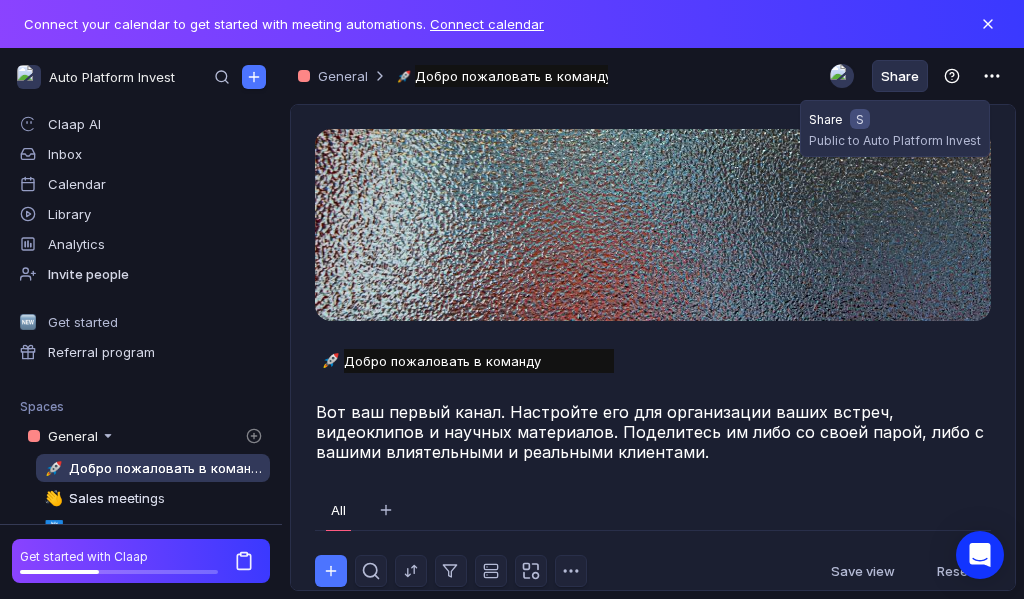 click on "Share" at bounding box center (900, 76) 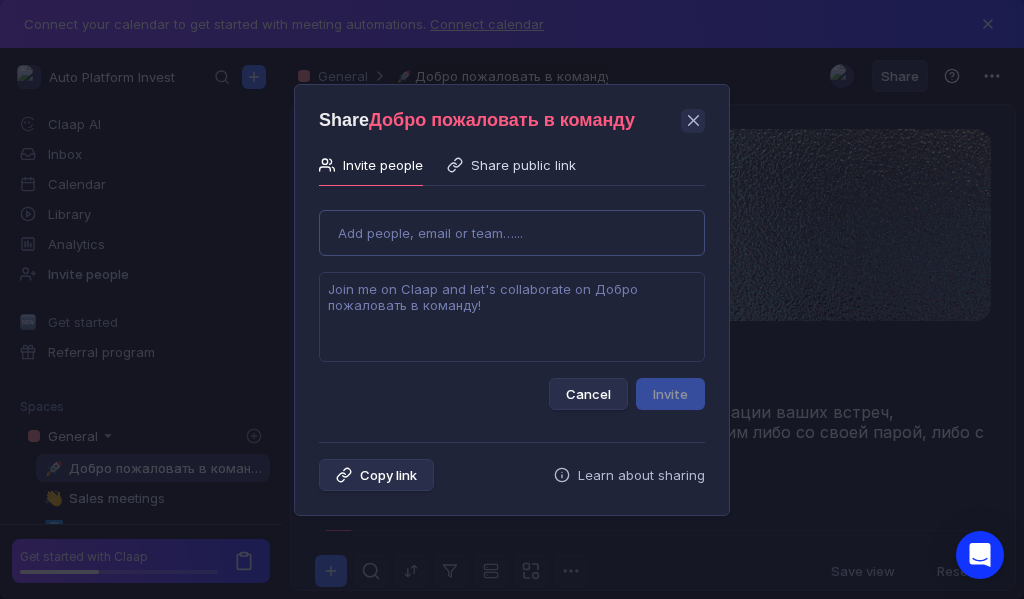 click on "Use Up and Down to choose options, press Enter to select the currently focused option, press Escape to exit the menu, press Tab to select the option and exit the menu. Add people, email or team…... Cancel Invite" at bounding box center [512, 302] 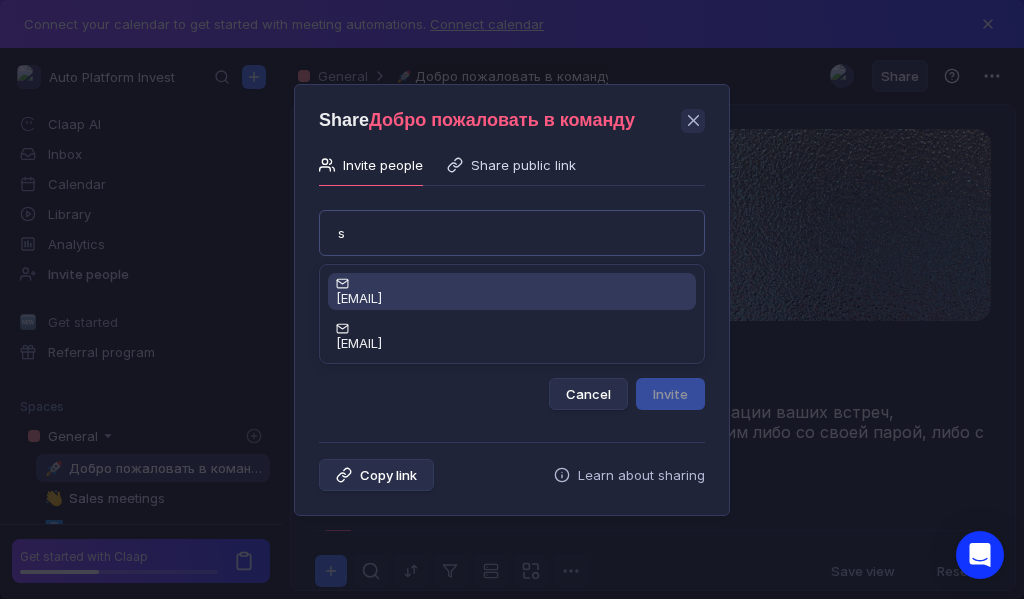 click on "[EMAIL]" at bounding box center [359, 298] 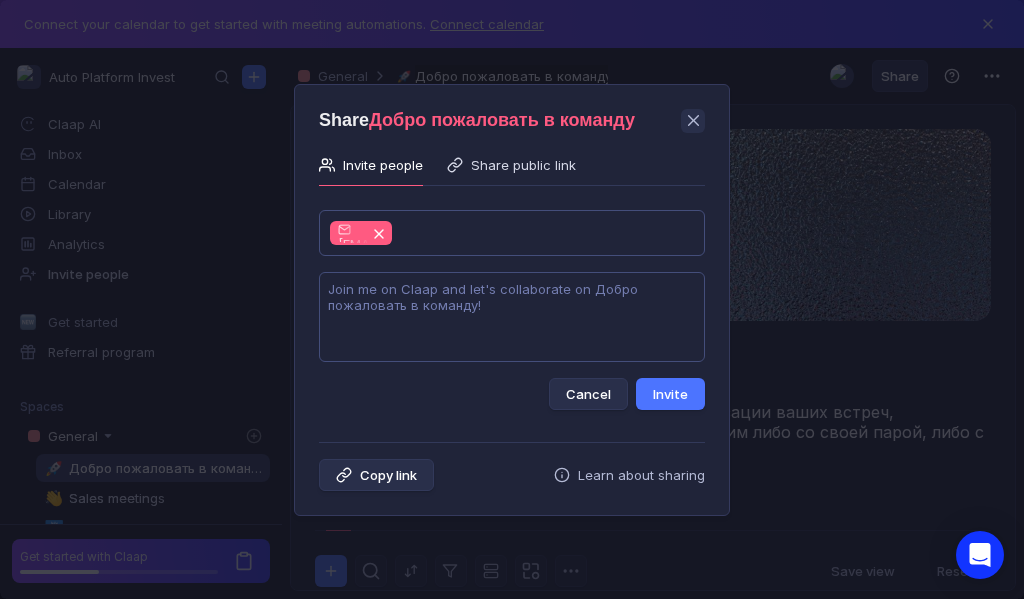 click at bounding box center (512, 317) 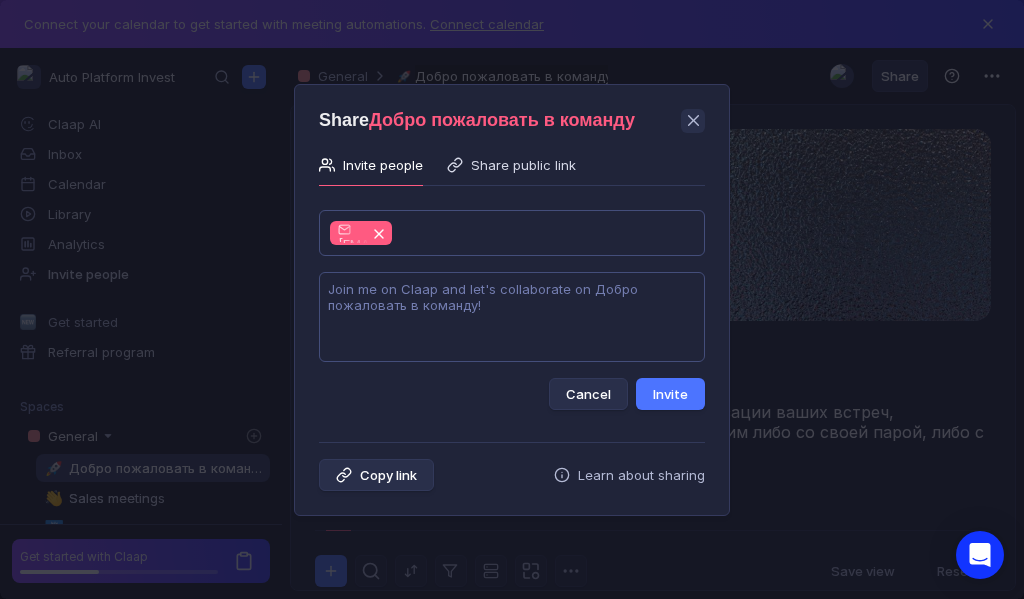 click at bounding box center [512, 317] 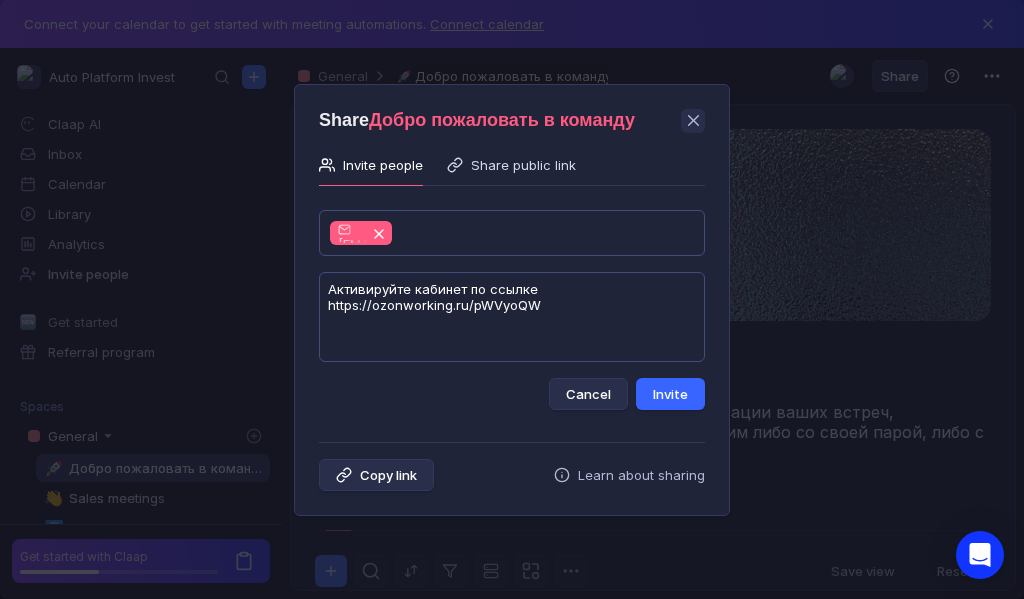 type on "Активируйте кабинет по ссылке https://ozonworking.ru/pWVyoQW" 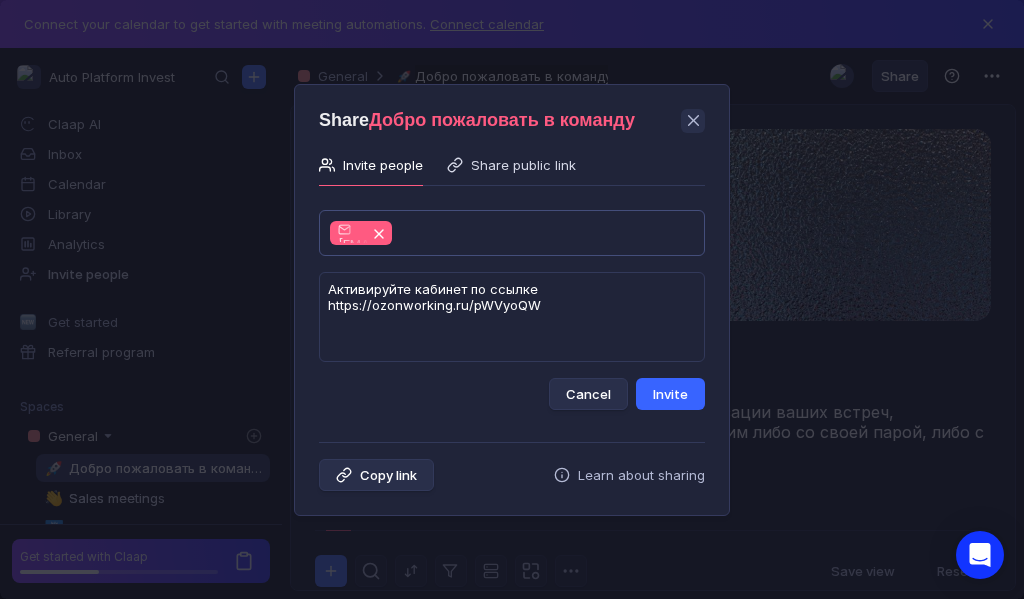 click on "Invite" at bounding box center (670, 394) 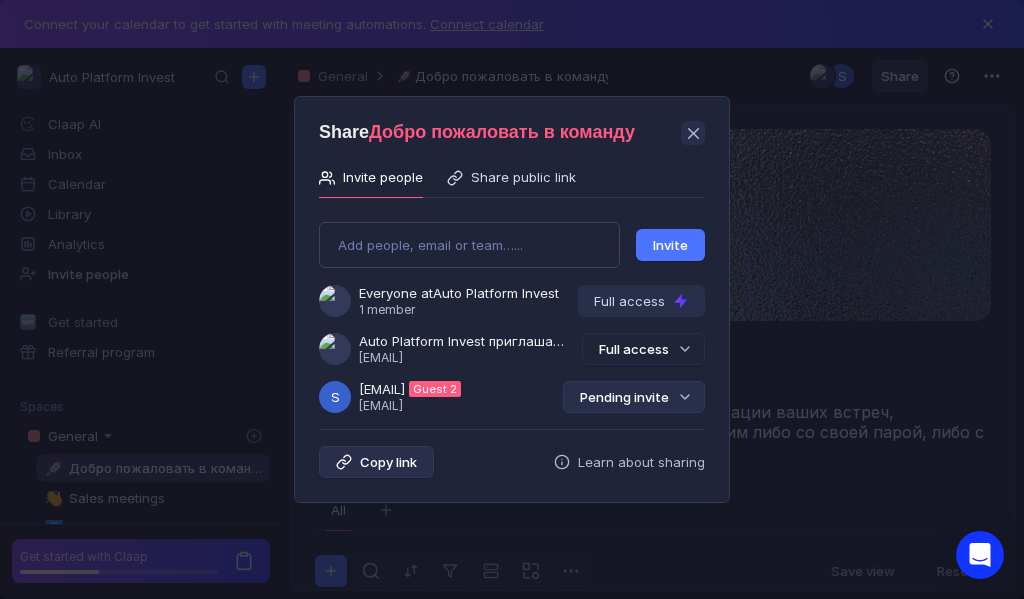 click on "Pending invite" at bounding box center [634, 397] 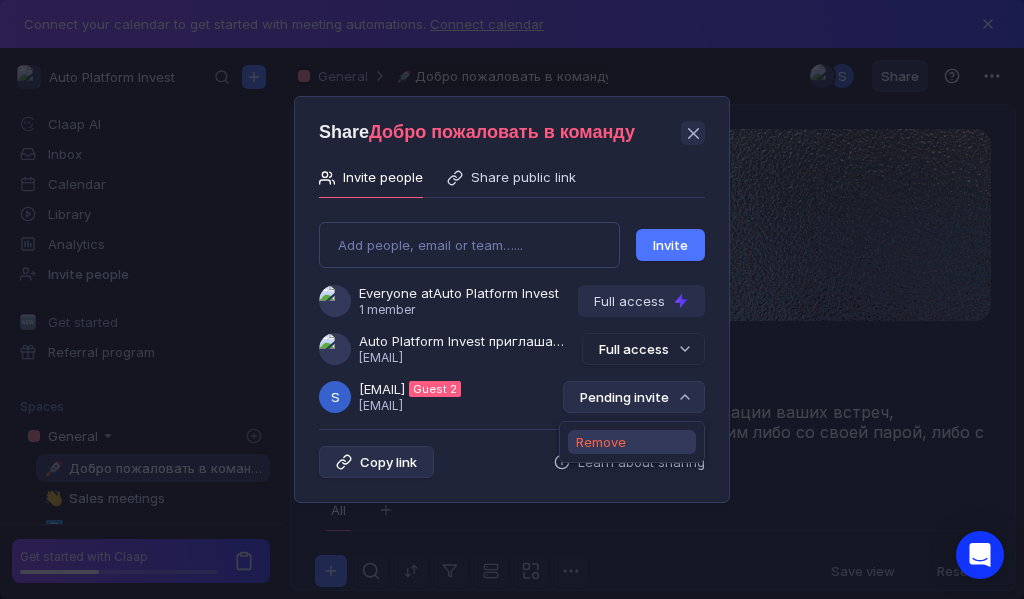 click on "Remove" at bounding box center [632, 442] 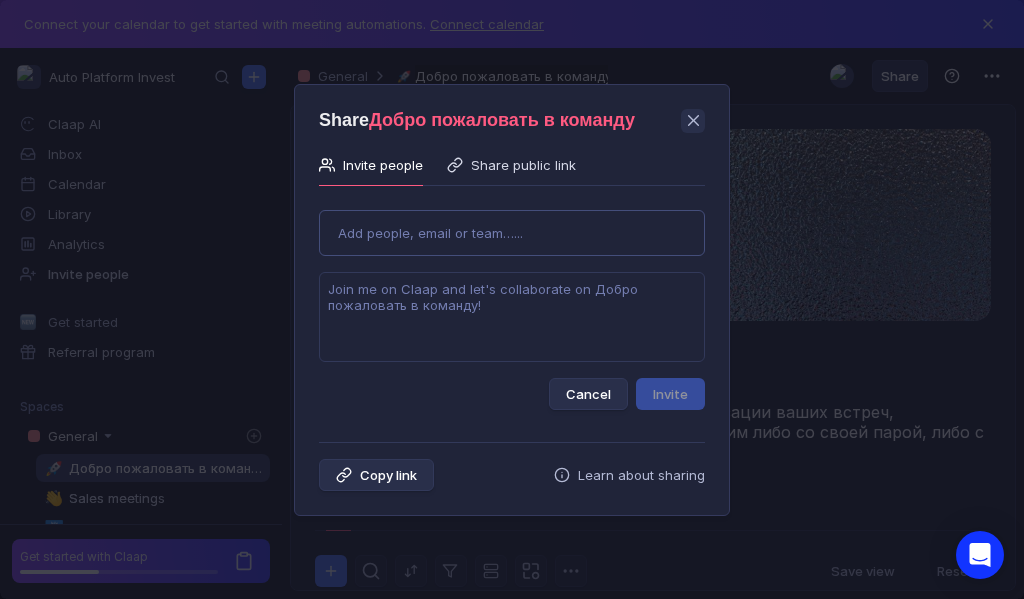 click on "Use Up and Down to choose options, press Enter to select the currently focused option, press Escape to exit the menu, press Tab to select the option and exit the menu. Add people, email or team…... Cancel Invite" at bounding box center [512, 302] 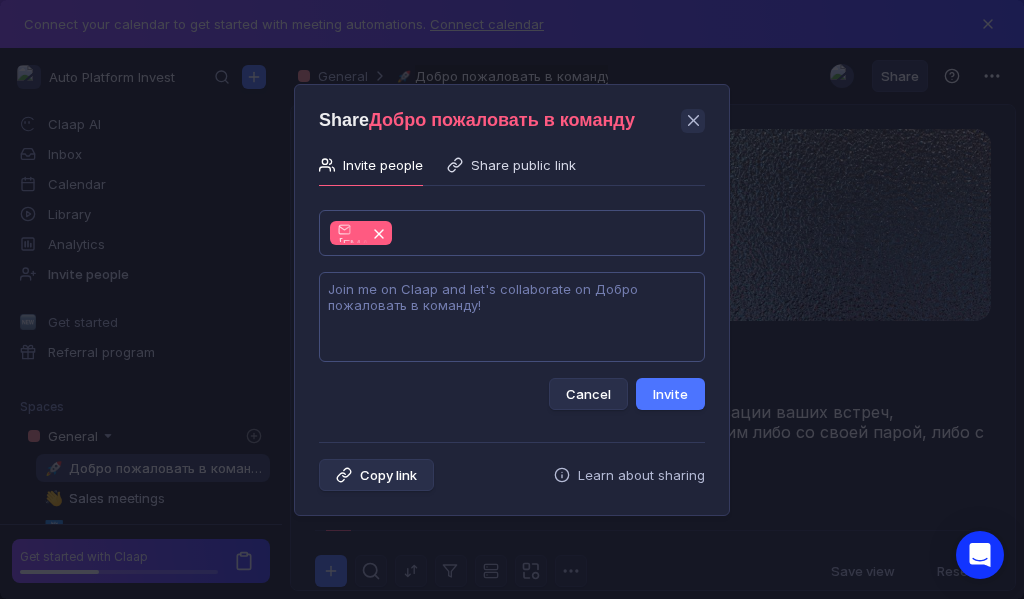 click at bounding box center (512, 317) 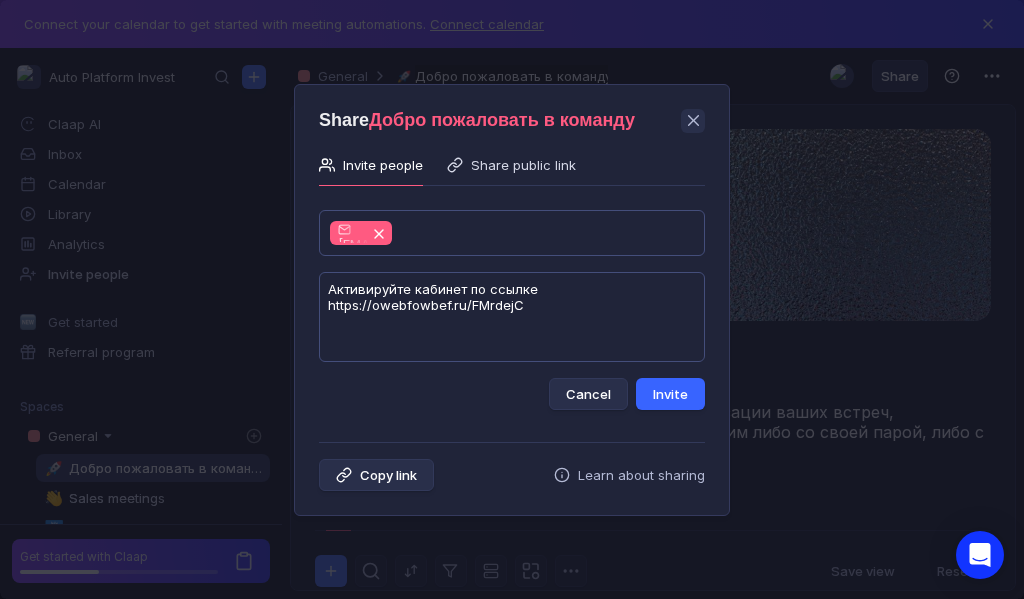 type on "Активируйте кабинет по ссылке https://owebfowbef.ru/FMrdejC" 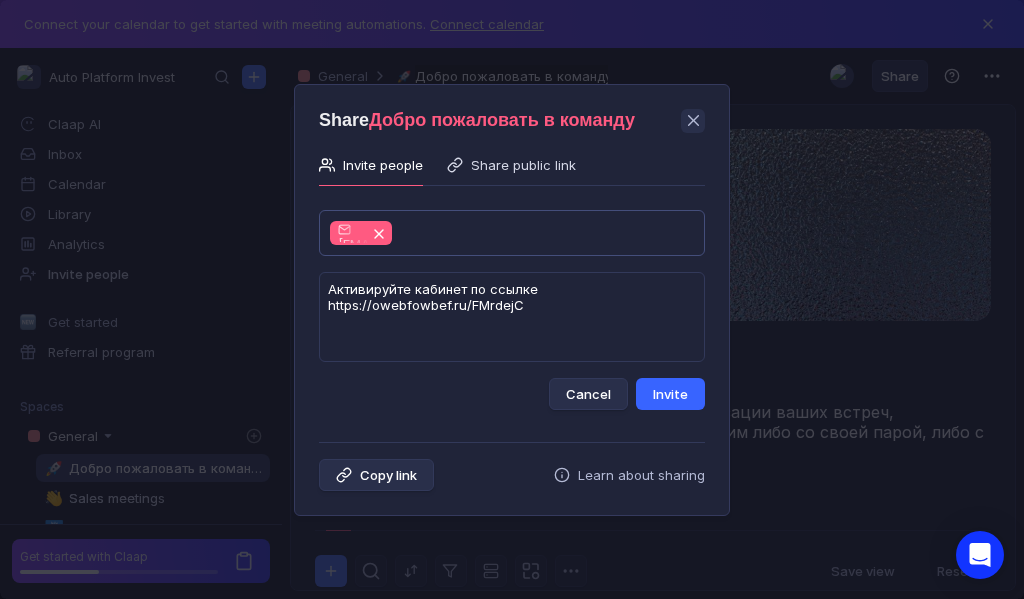 click on "Invite" at bounding box center (670, 394) 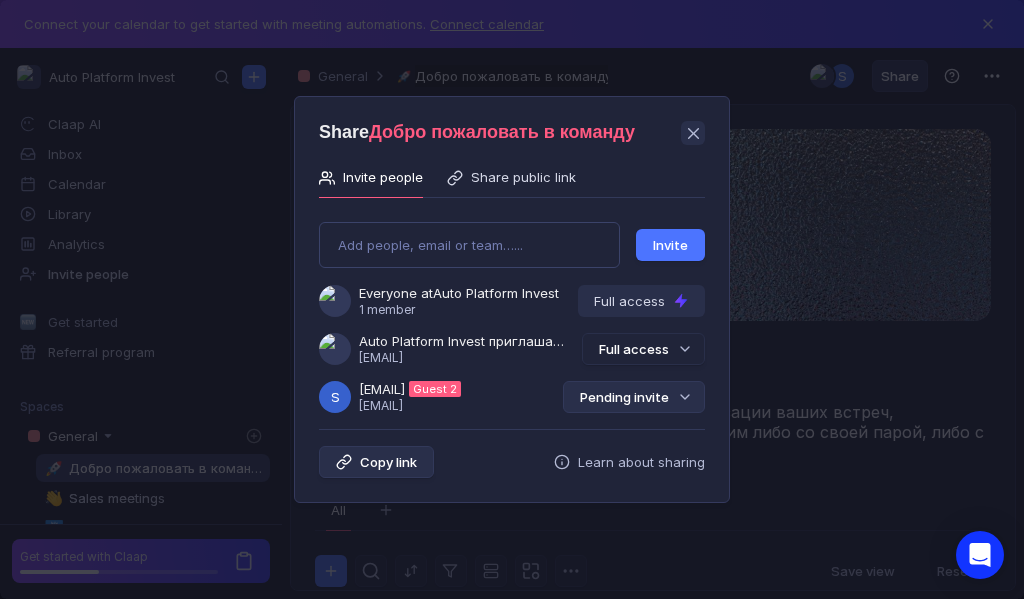 click on "Pending invite" at bounding box center [634, 397] 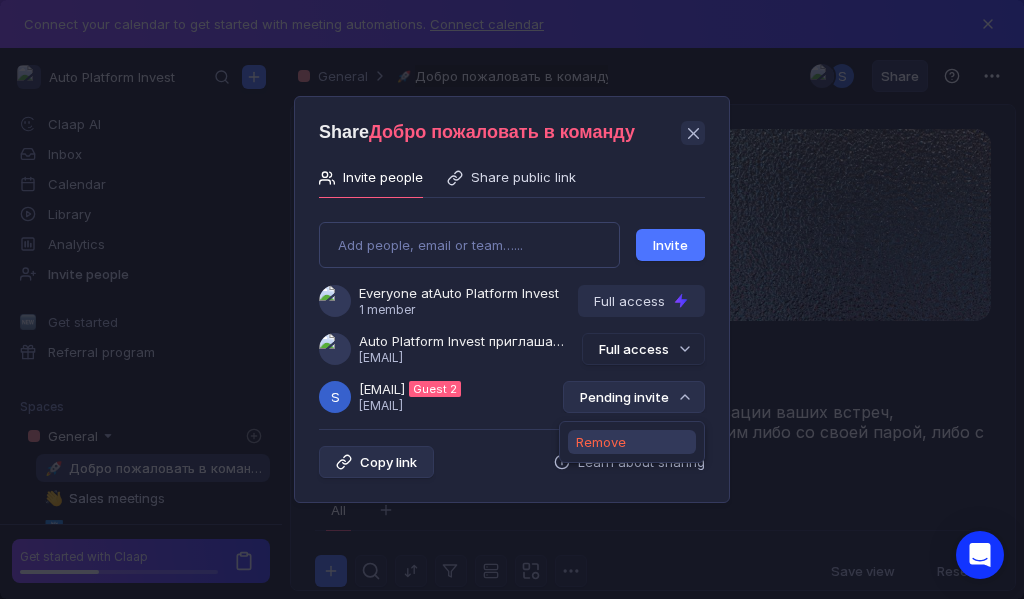 click on "Remove" at bounding box center [632, 442] 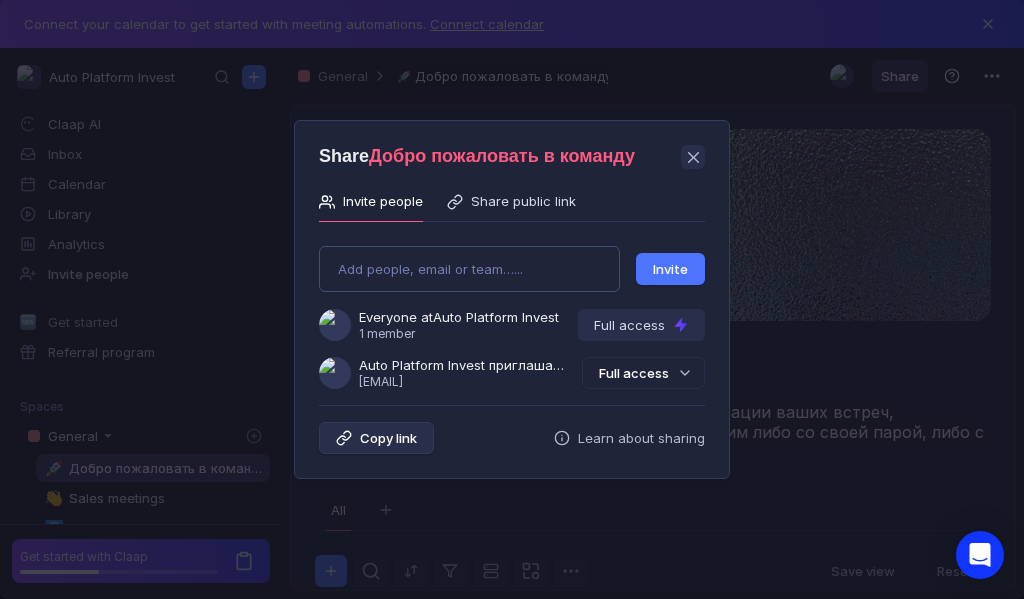 click on "Add people, email or team…... Invite Everyone at Auto Platform Invest 1 member Full access Auto Platform Invest приглашает Вас в команду [EMAIL] Full access" at bounding box center [512, 309] 